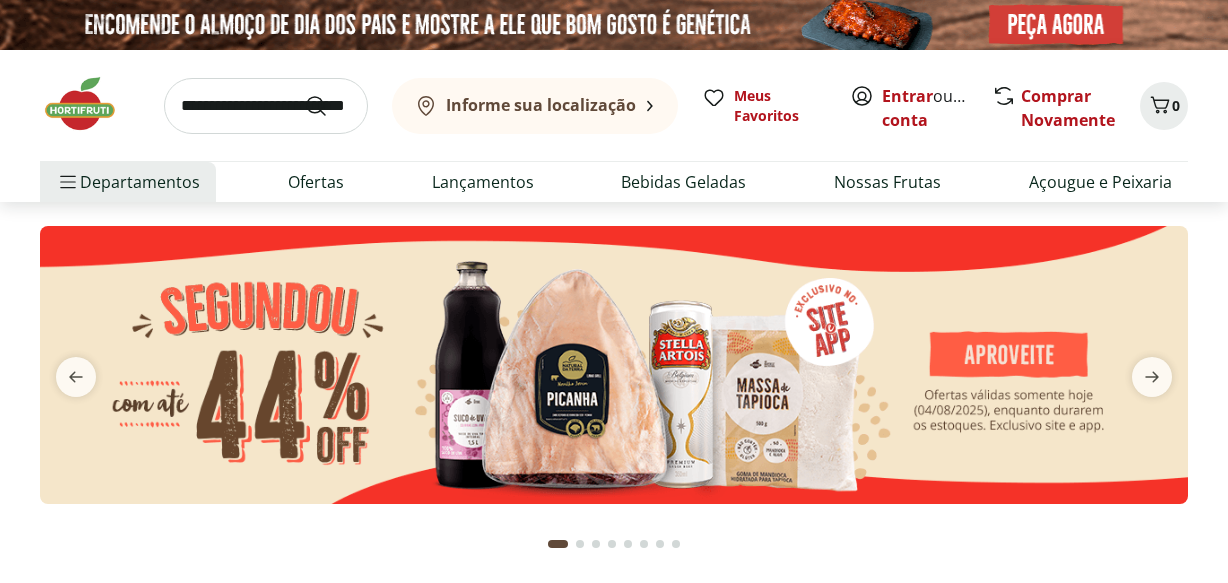 scroll, scrollTop: 0, scrollLeft: 0, axis: both 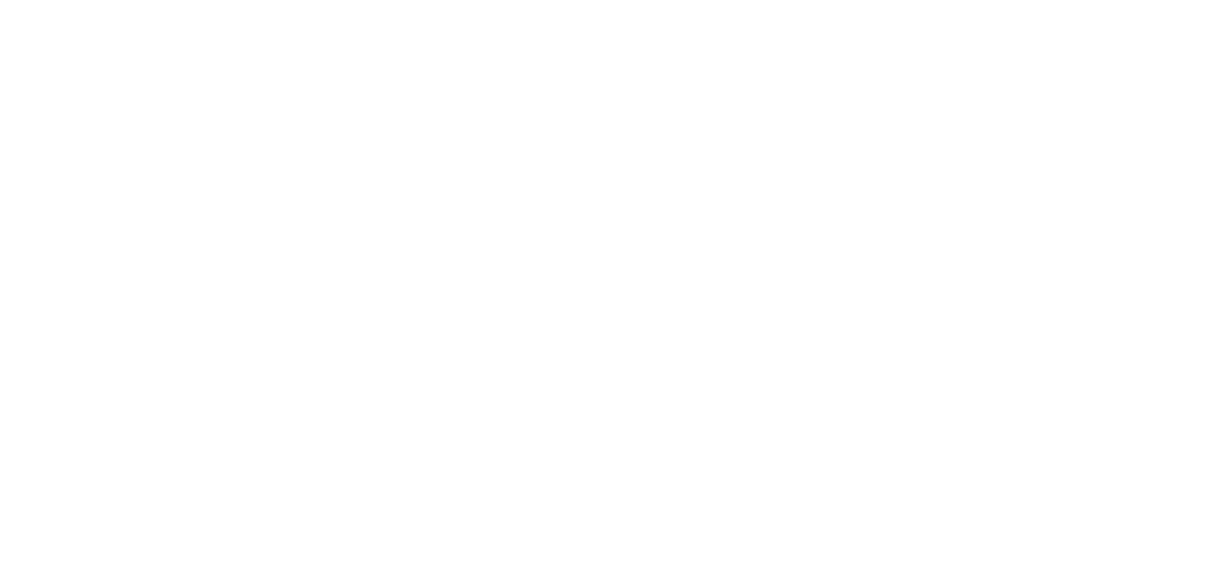 select on "**********" 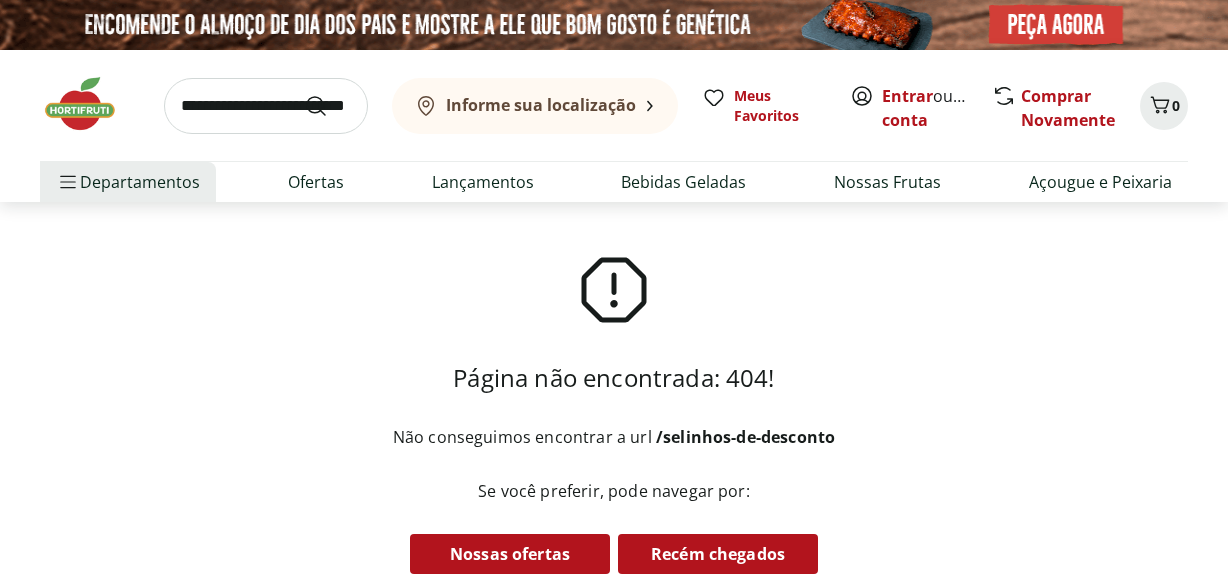 scroll, scrollTop: 0, scrollLeft: 0, axis: both 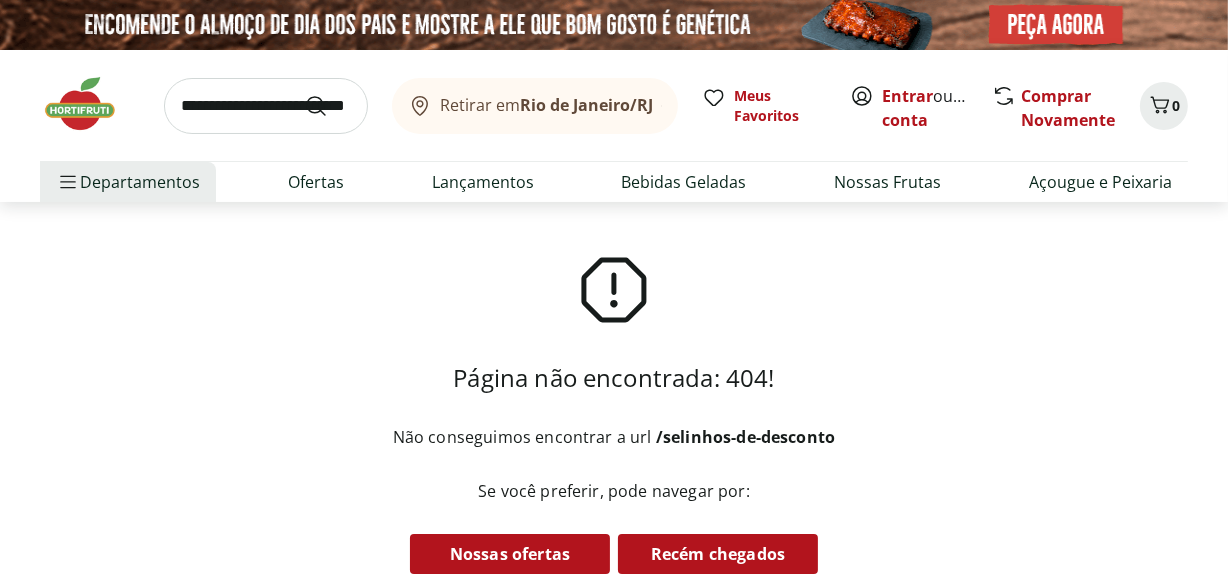 click at bounding box center (90, 104) 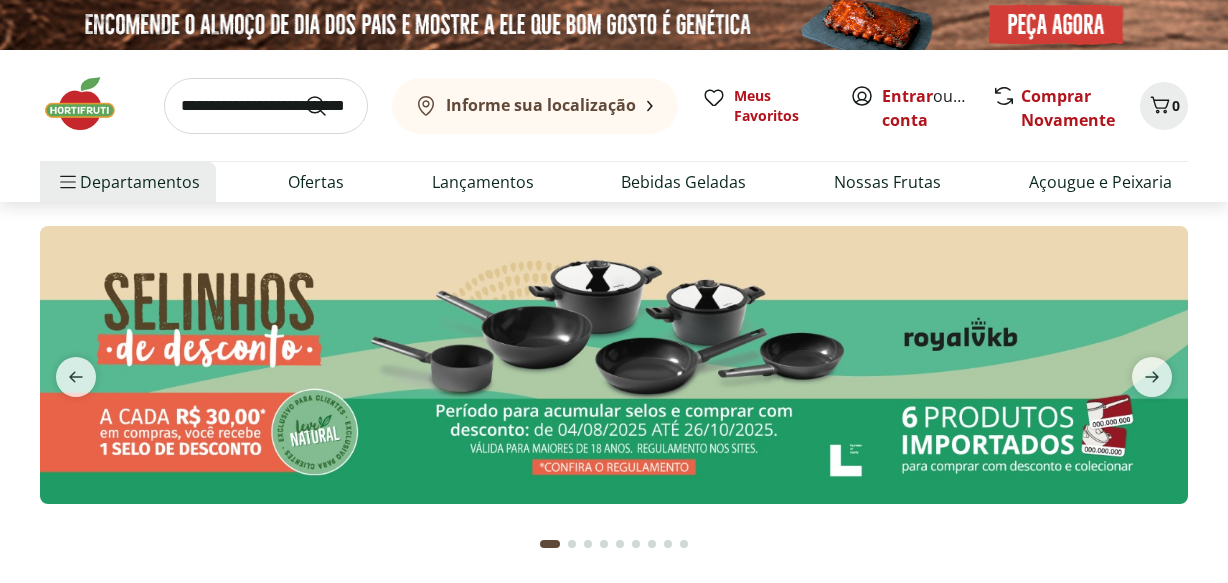 scroll, scrollTop: 0, scrollLeft: 0, axis: both 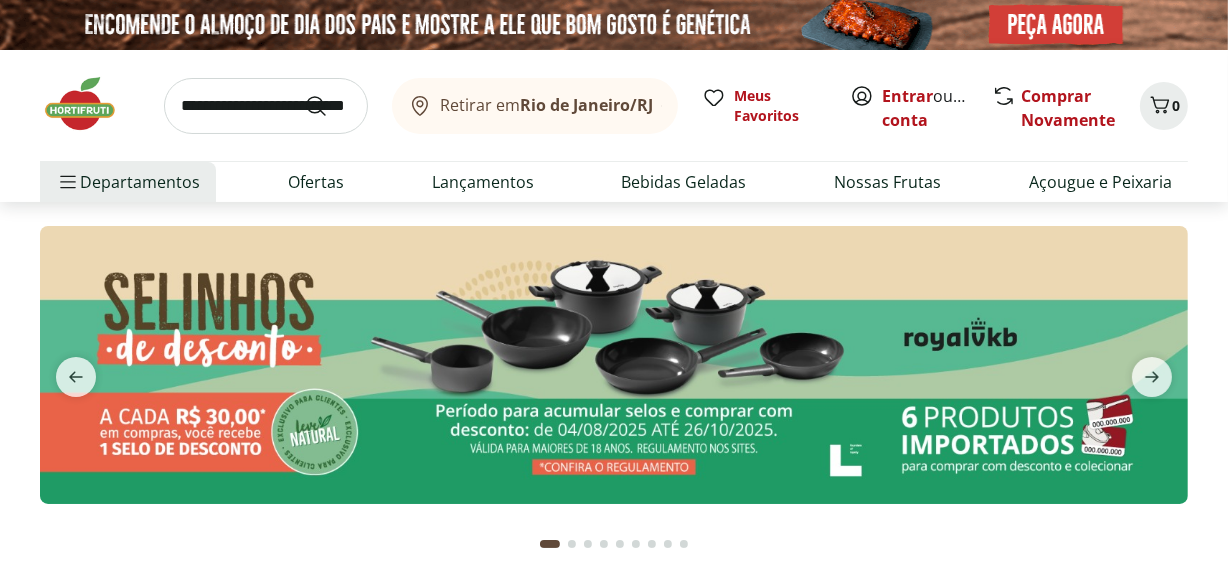 click at bounding box center [614, 365] 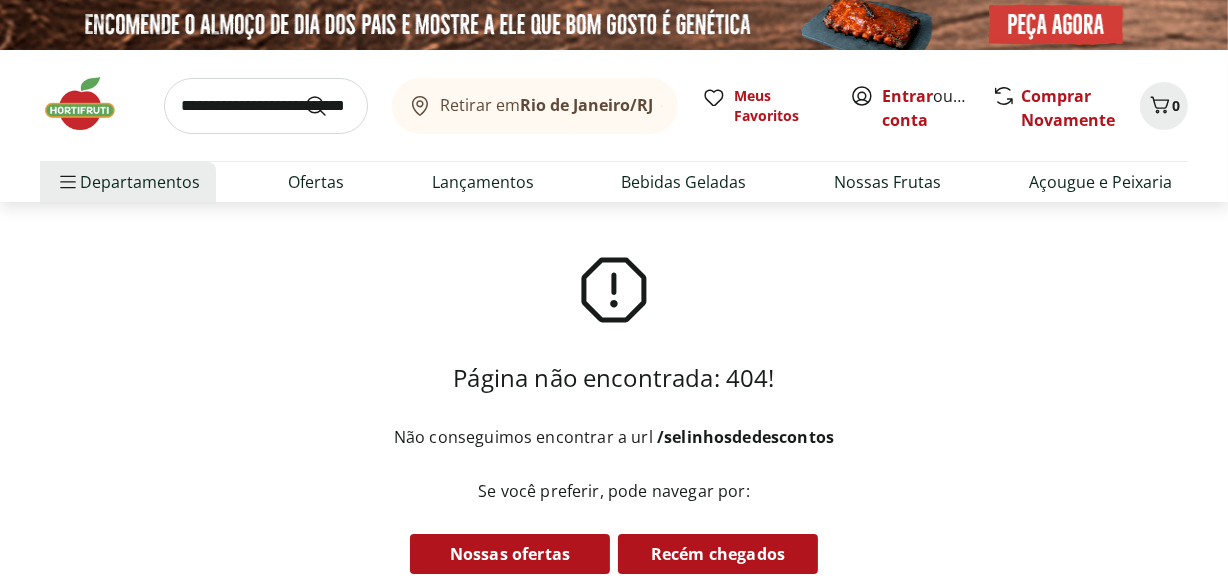 click at bounding box center [90, 104] 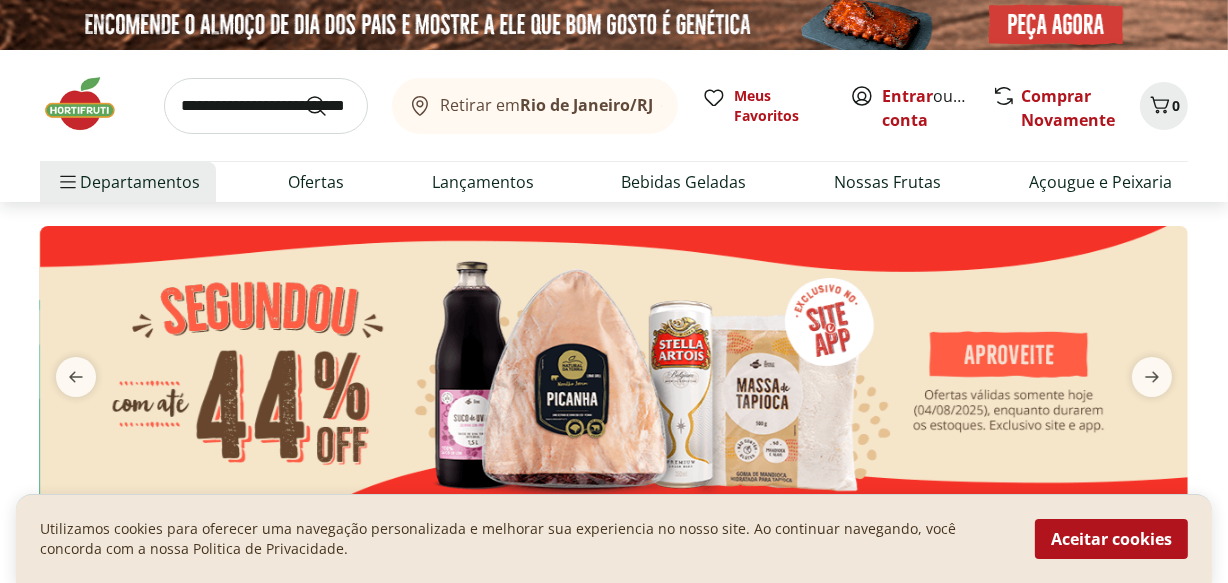 click at bounding box center [90, 104] 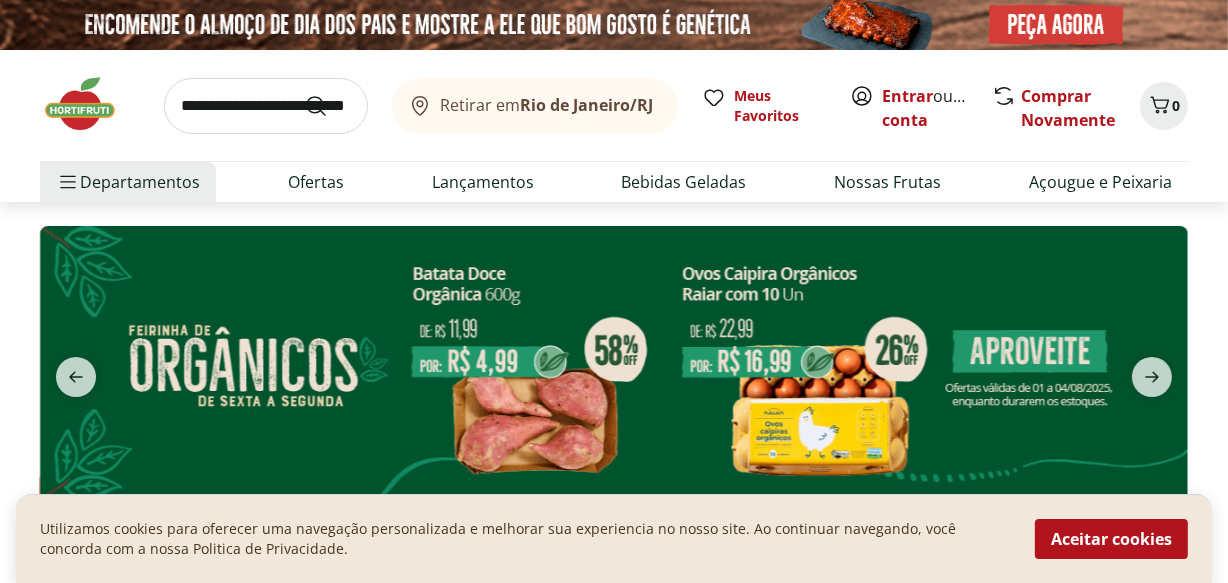 click at bounding box center (90, 104) 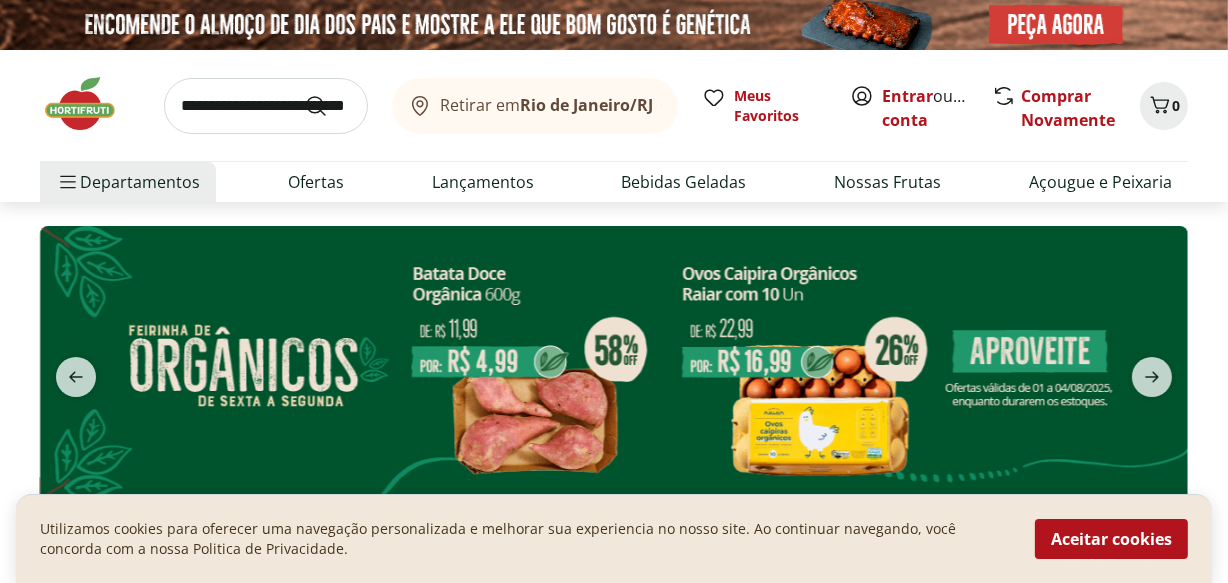 click at bounding box center (90, 104) 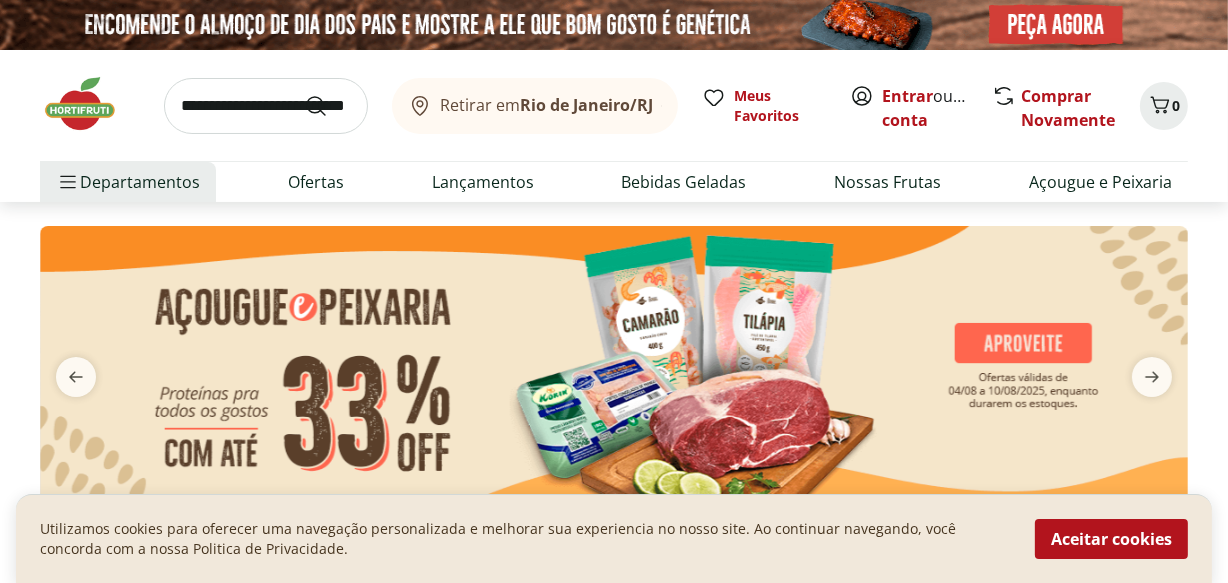 click at bounding box center [90, 104] 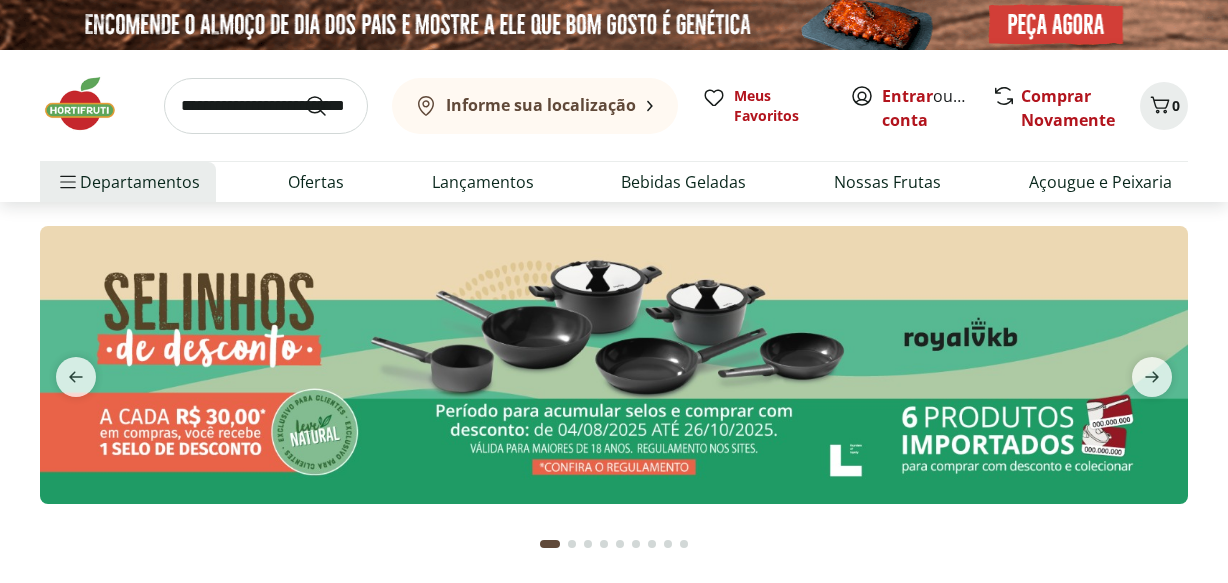 scroll, scrollTop: 0, scrollLeft: 0, axis: both 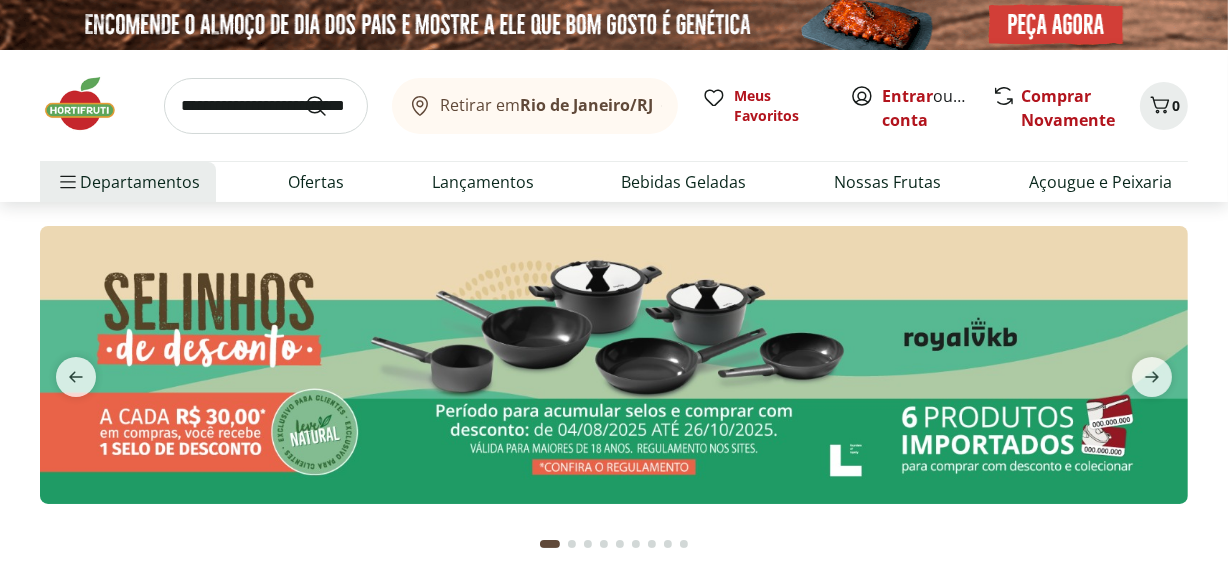 click at bounding box center (614, 365) 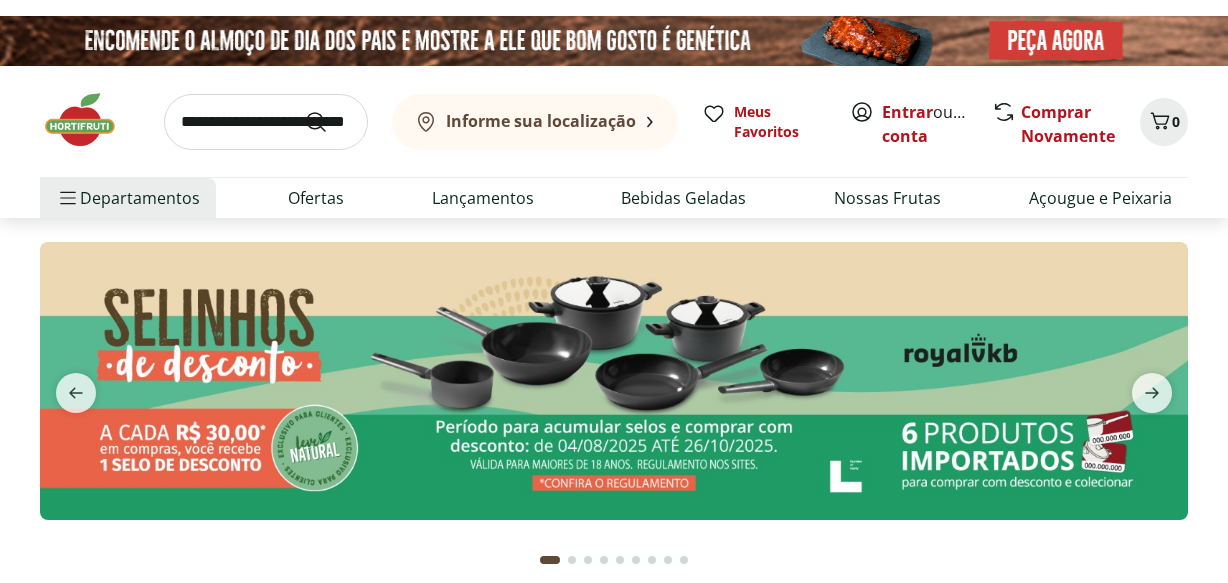 scroll, scrollTop: 0, scrollLeft: 0, axis: both 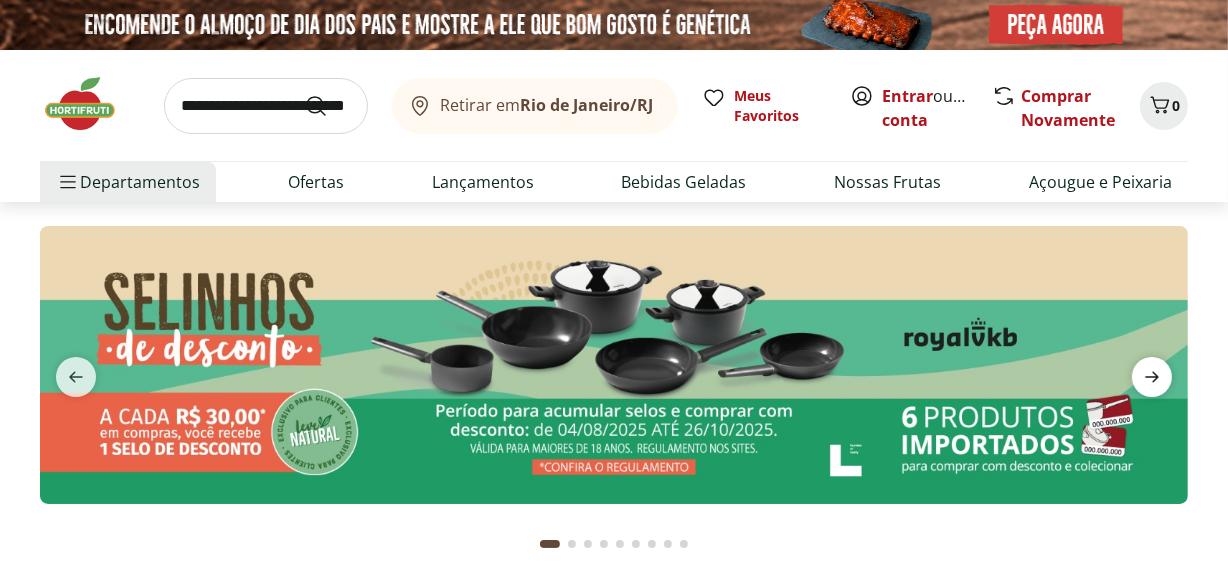 click at bounding box center (1152, 377) 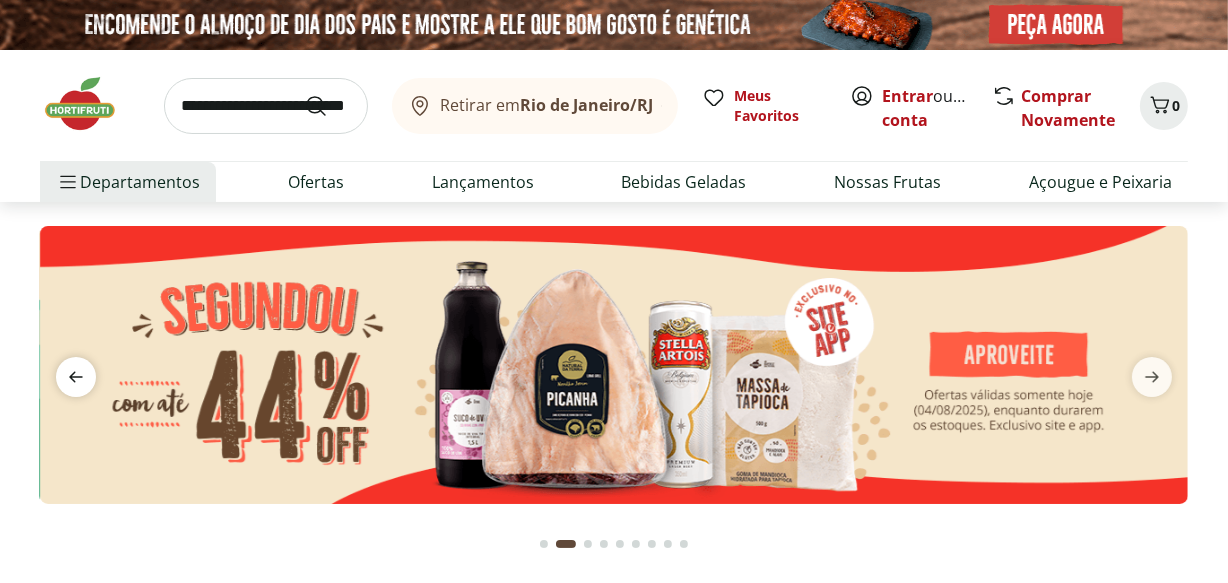 click 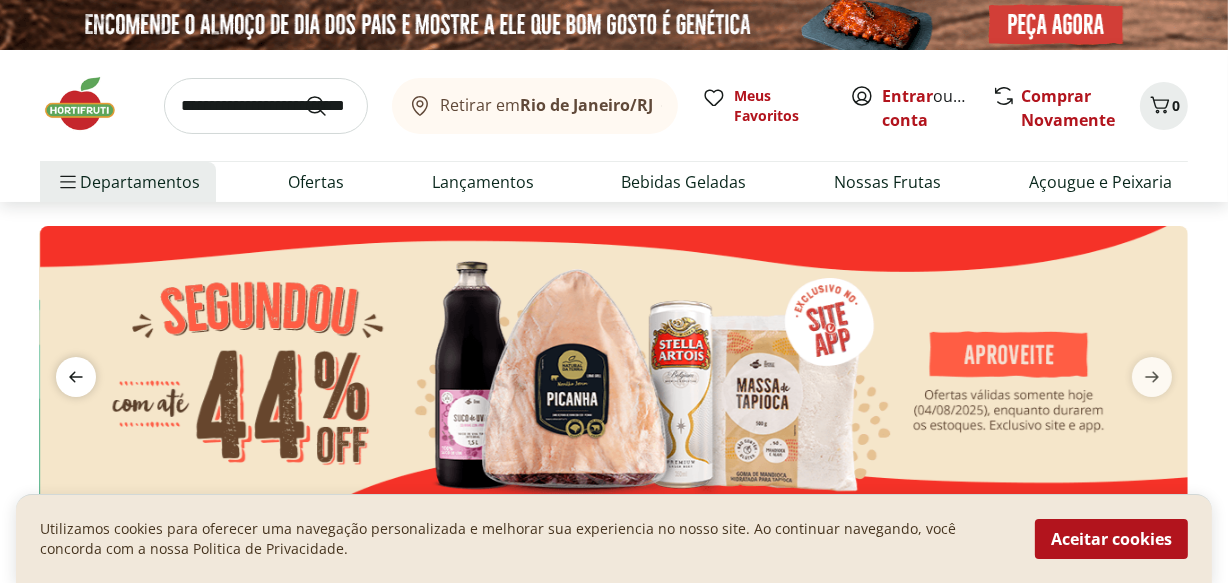 click 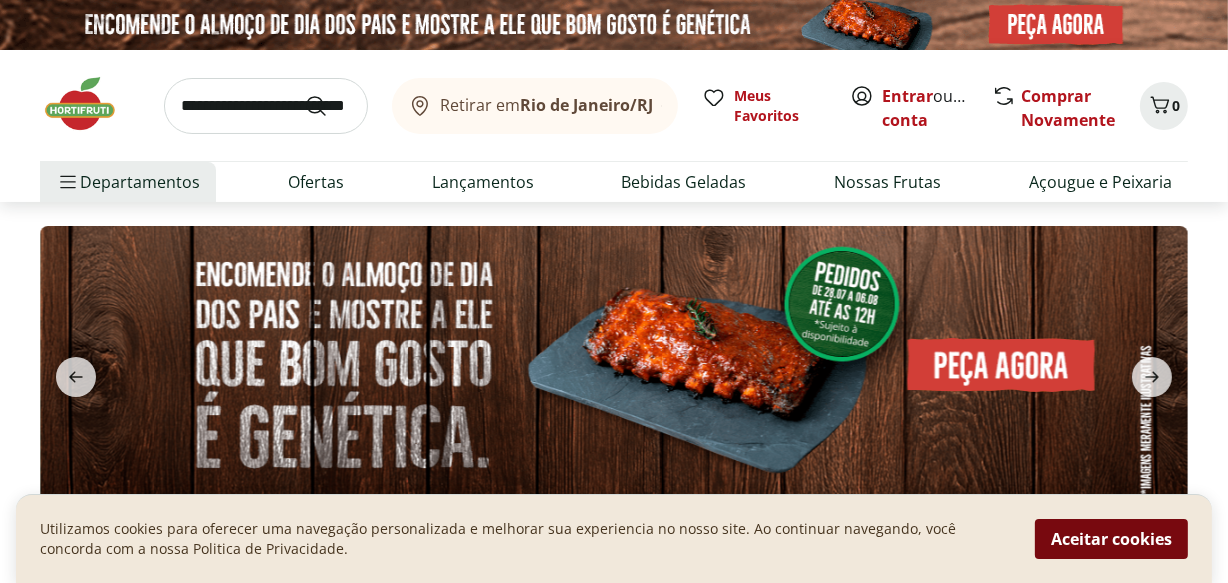 click on "Aceitar cookies" at bounding box center (1111, 539) 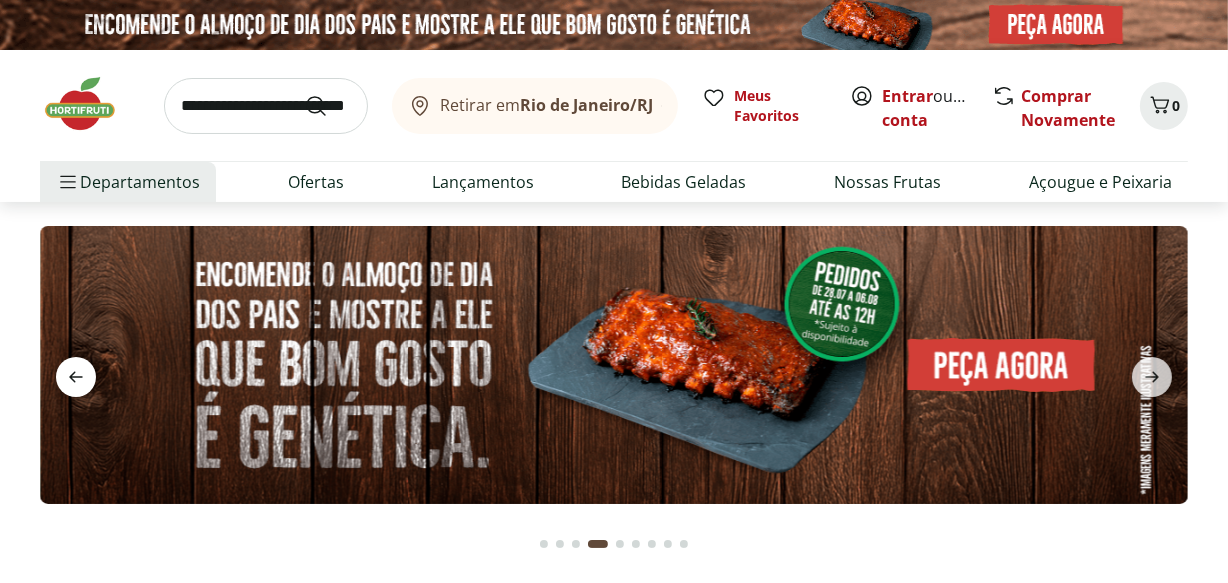 click at bounding box center [76, 377] 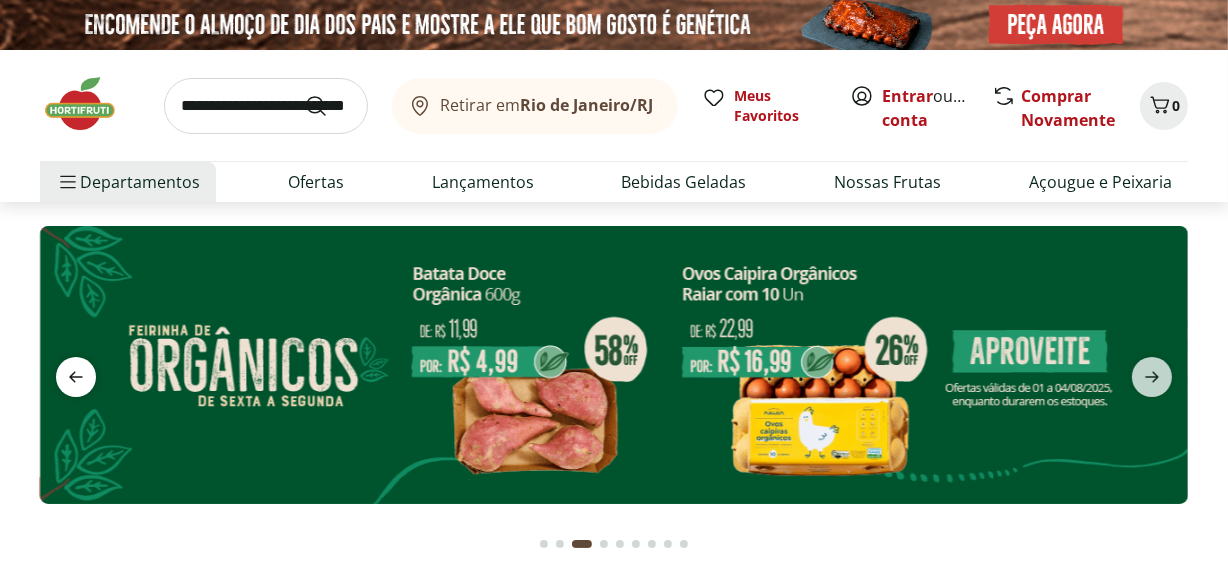 click 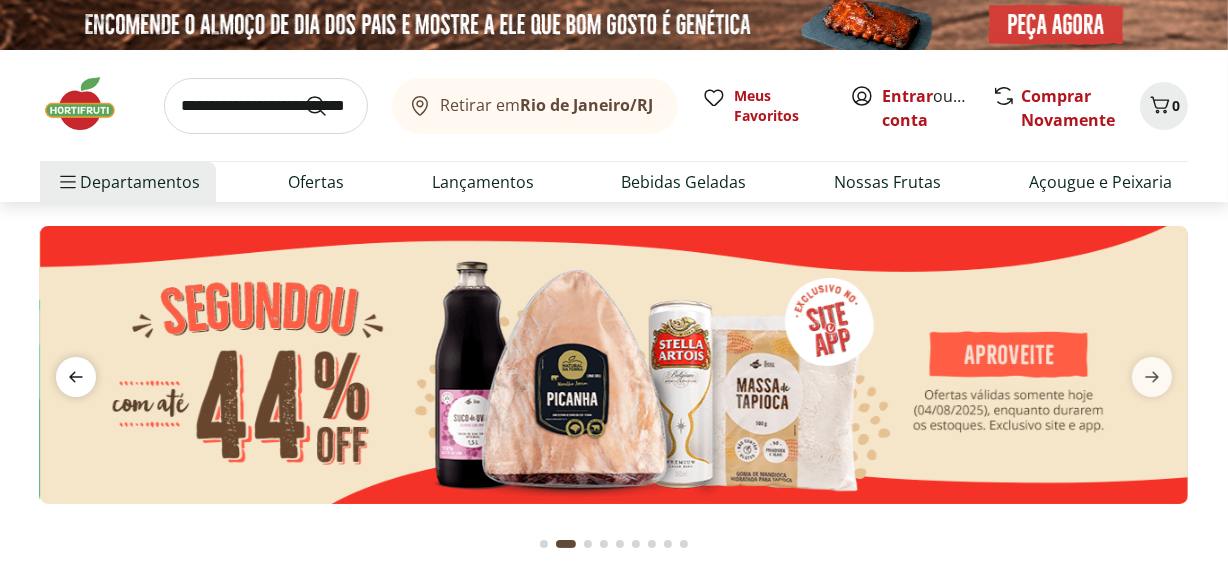 click 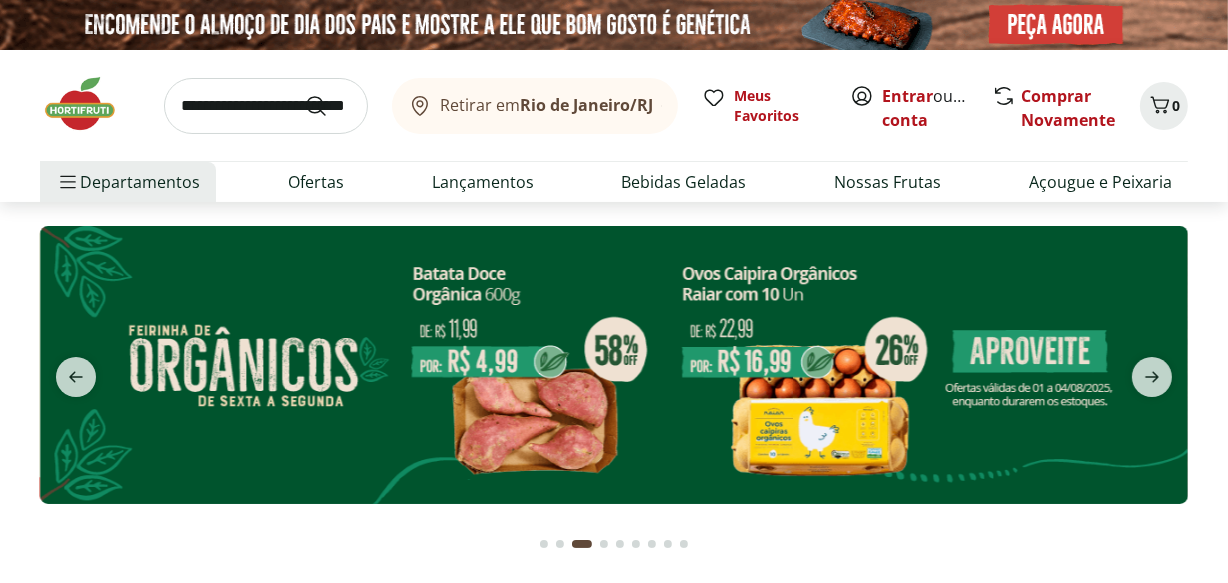 click at bounding box center (90, 104) 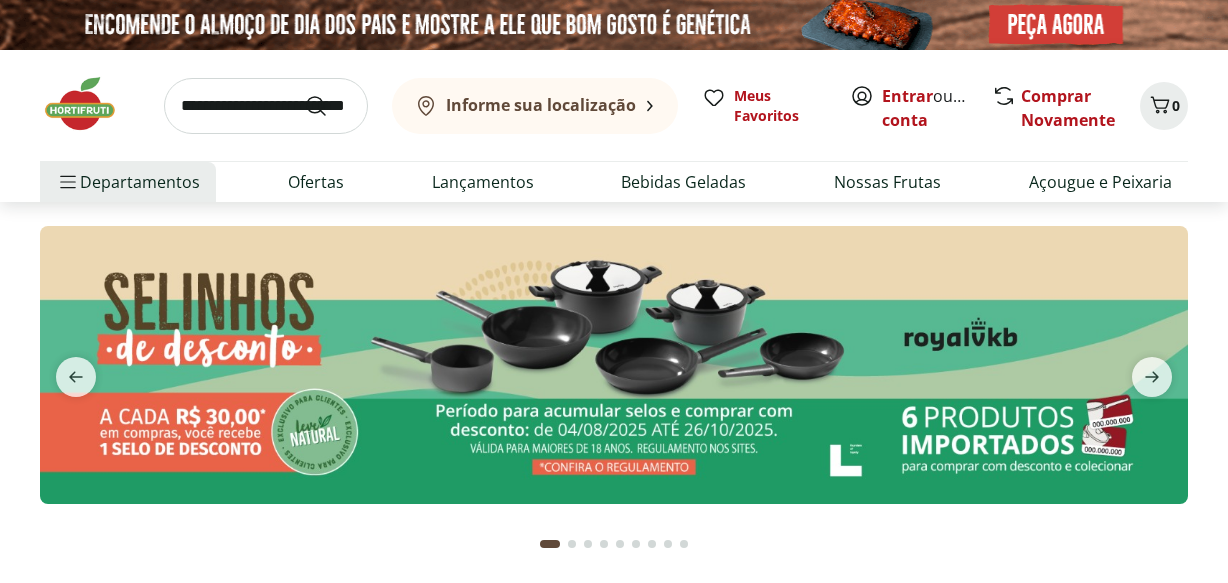 scroll, scrollTop: 0, scrollLeft: 0, axis: both 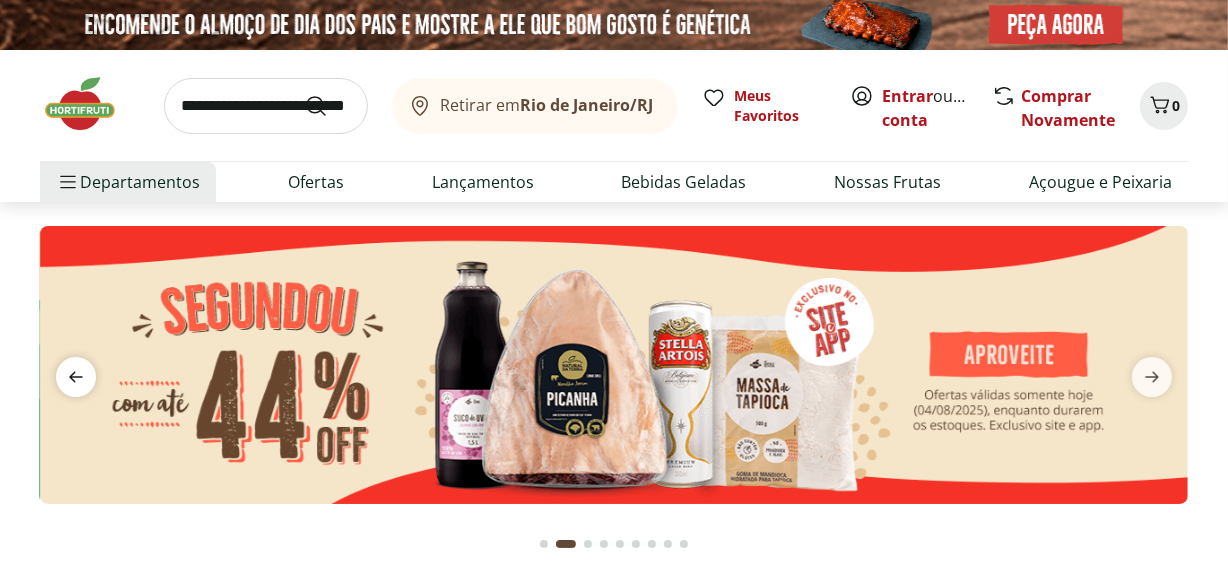 click 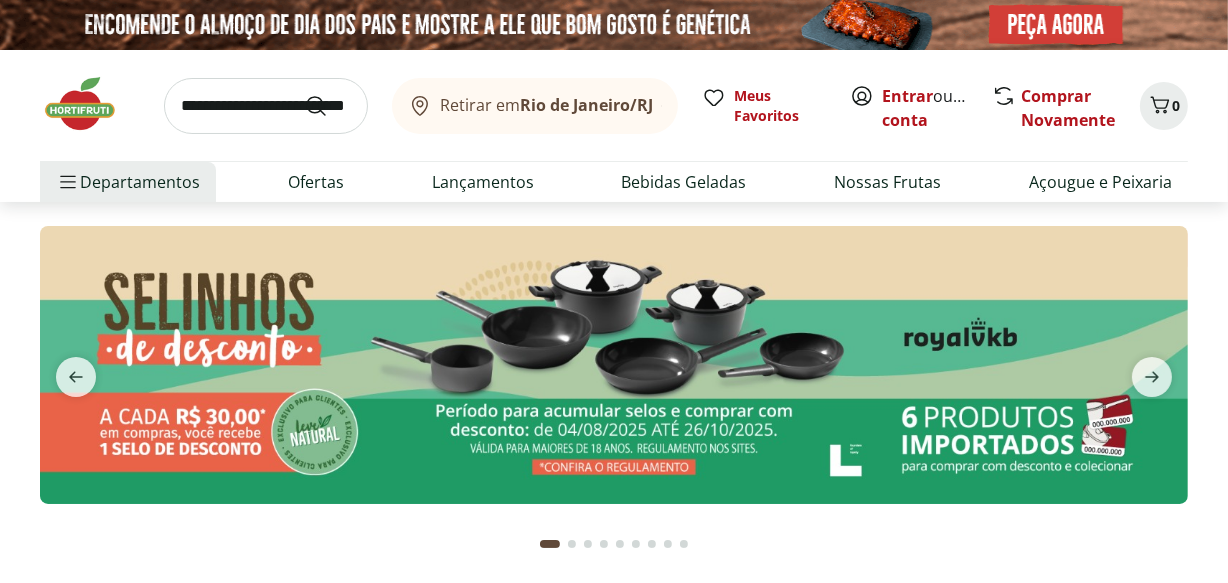 click at bounding box center [614, 365] 